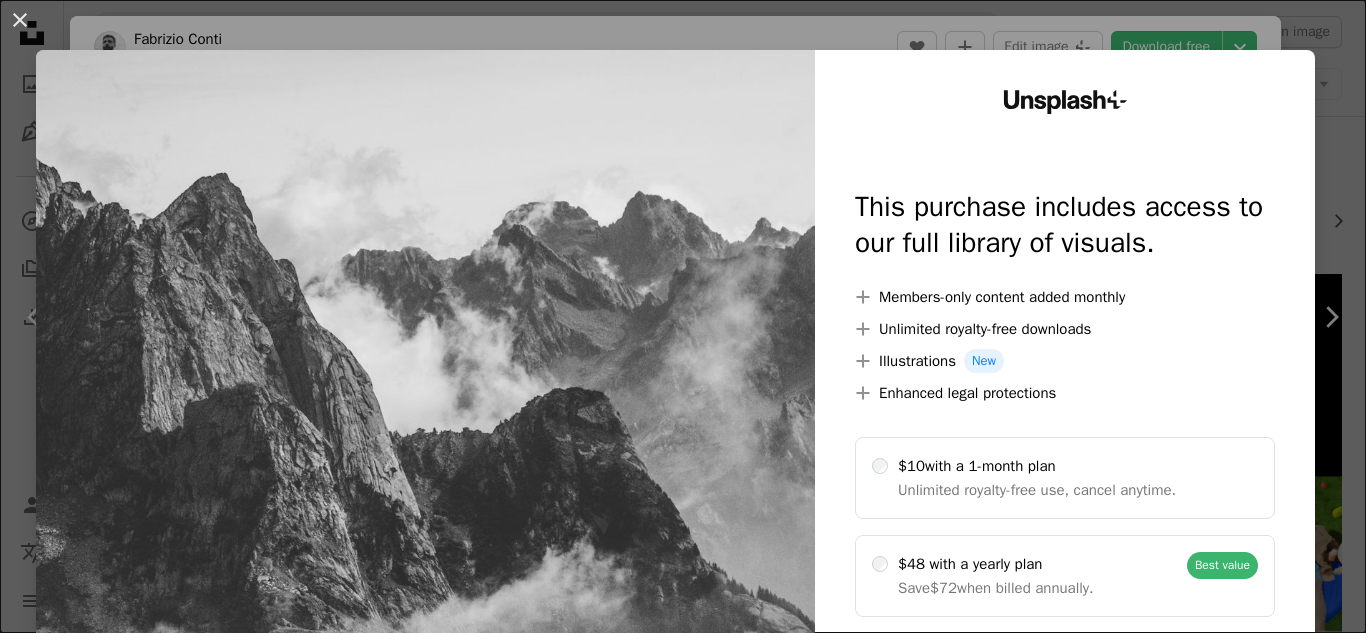scroll, scrollTop: 631, scrollLeft: 0, axis: vertical 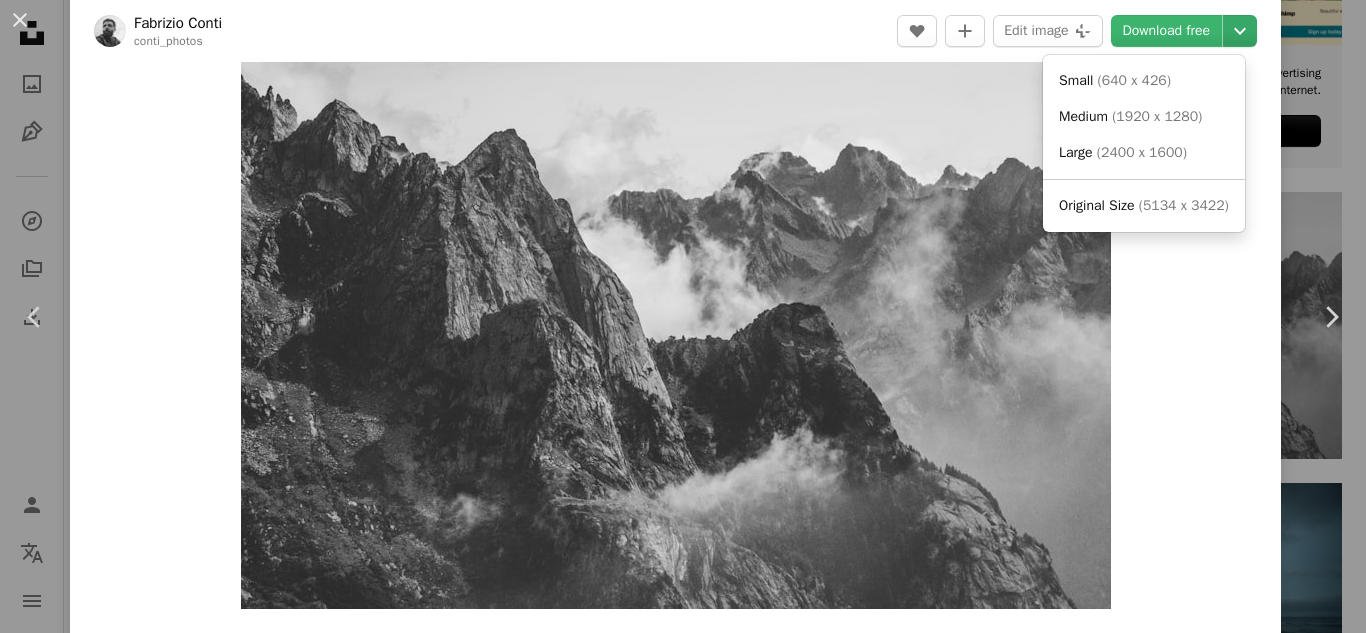 click on "Chevron down" 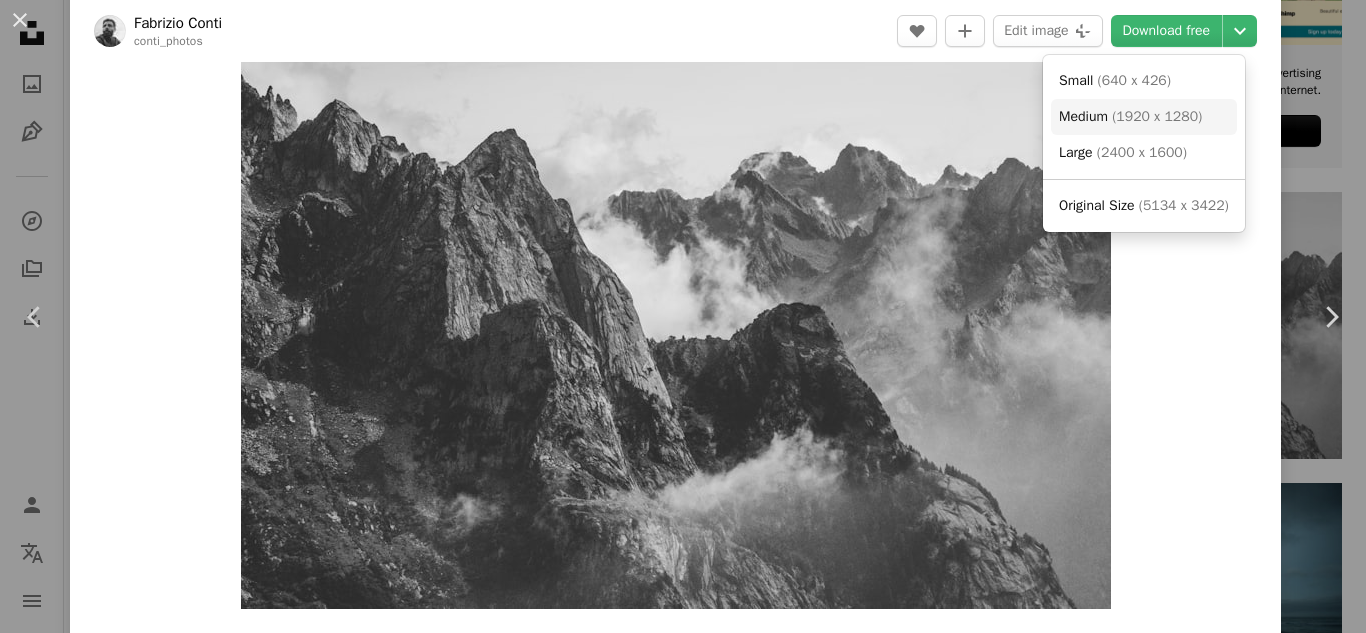 click on "( 1920 x 1280 )" at bounding box center (1157, 116) 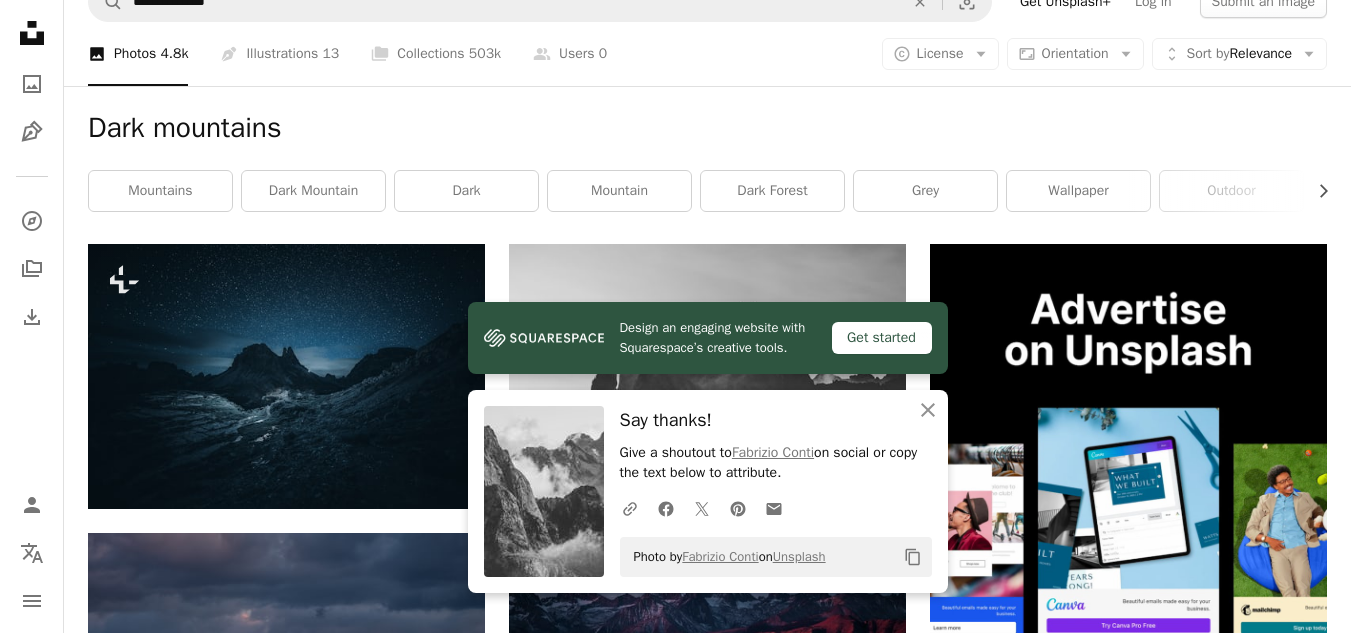 scroll, scrollTop: 0, scrollLeft: 0, axis: both 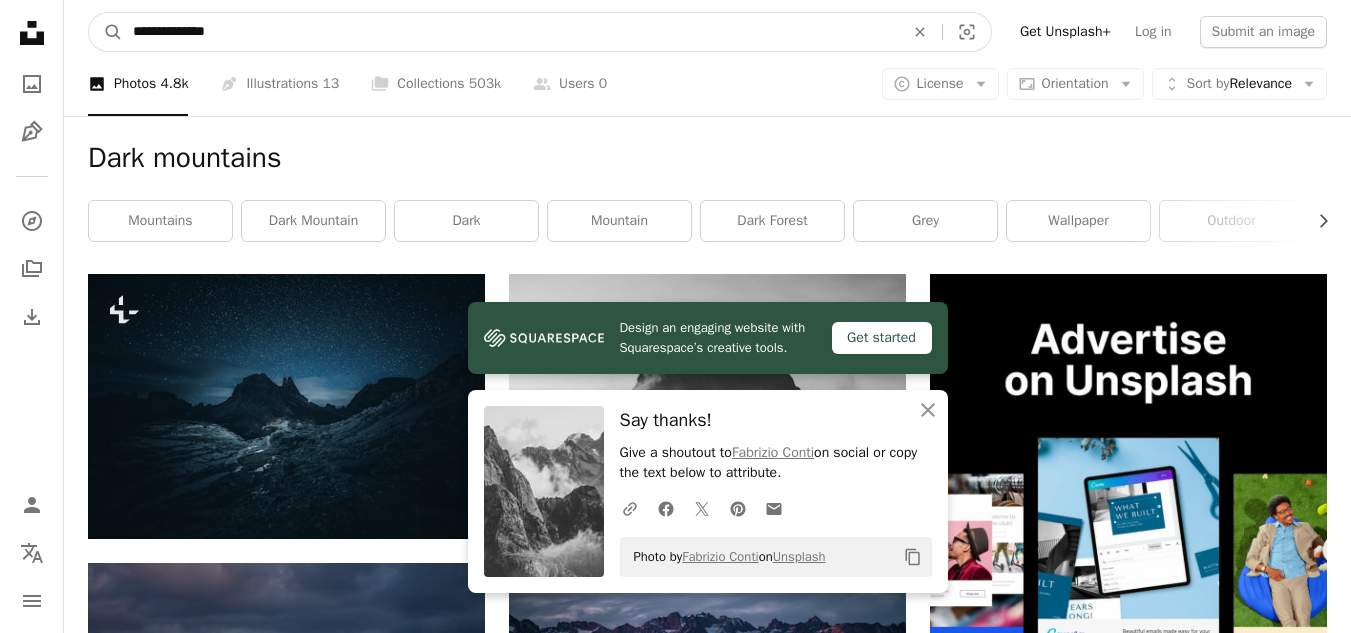 click on "**********" at bounding box center [510, 32] 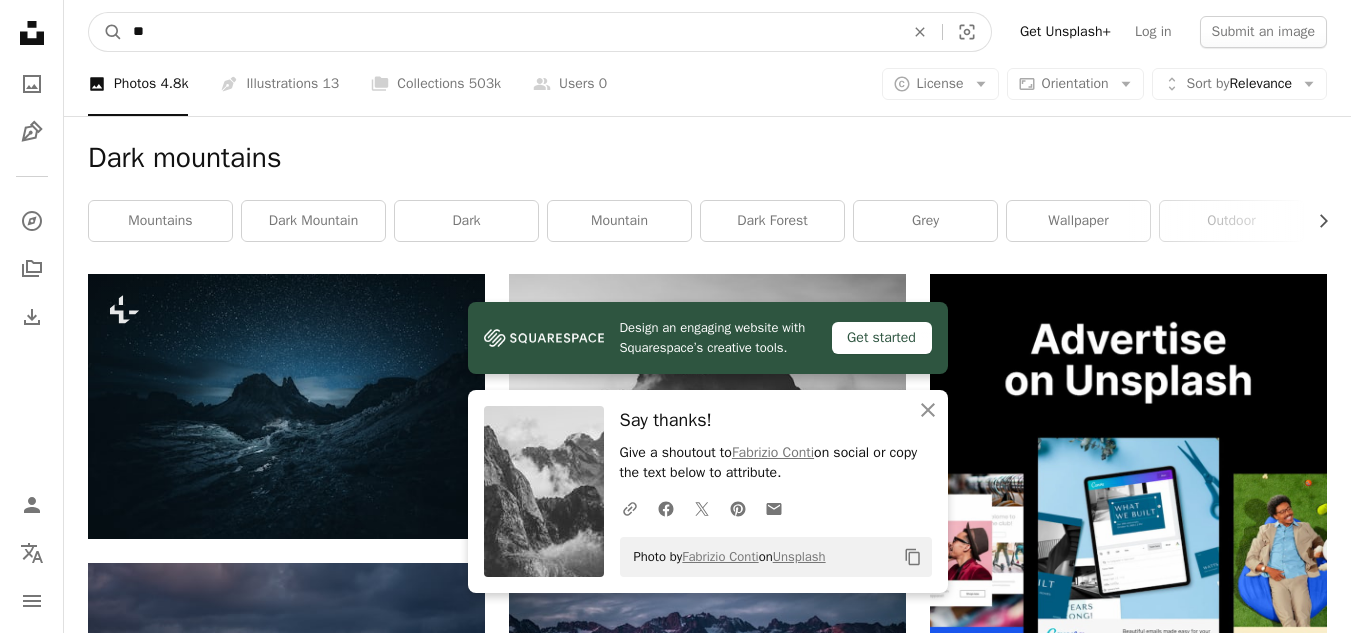 type on "*" 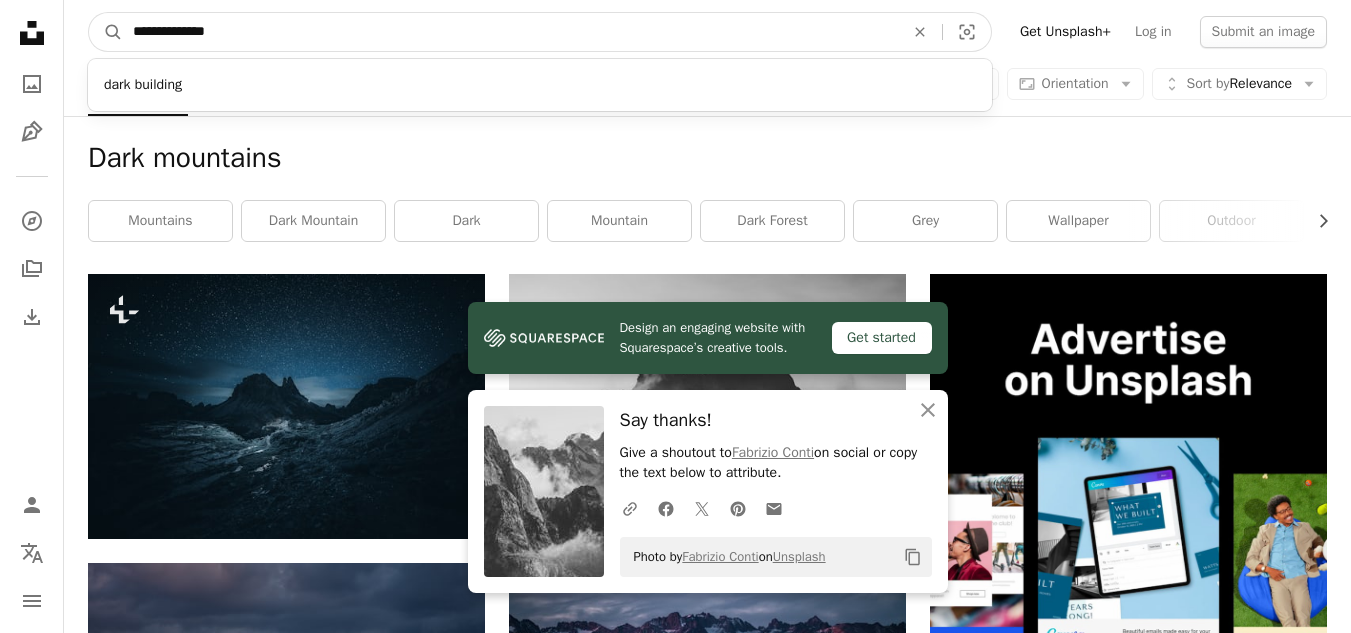 type on "**********" 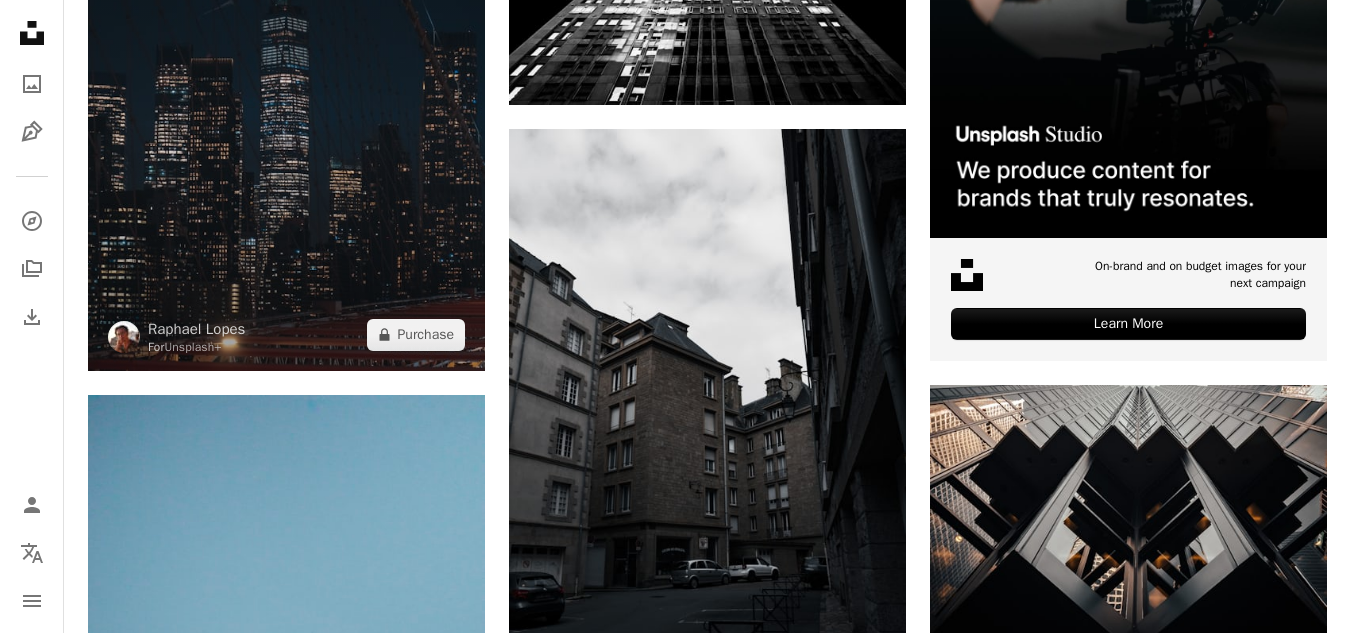 scroll, scrollTop: 0, scrollLeft: 0, axis: both 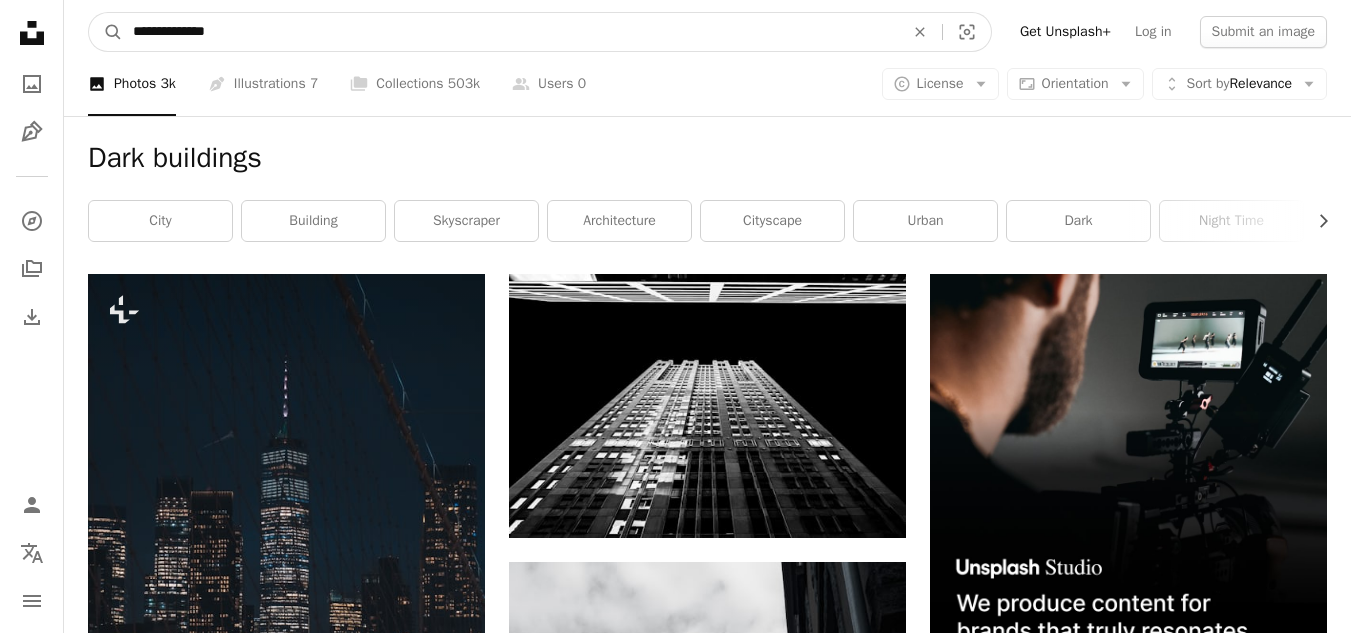 click on "**********" at bounding box center (510, 32) 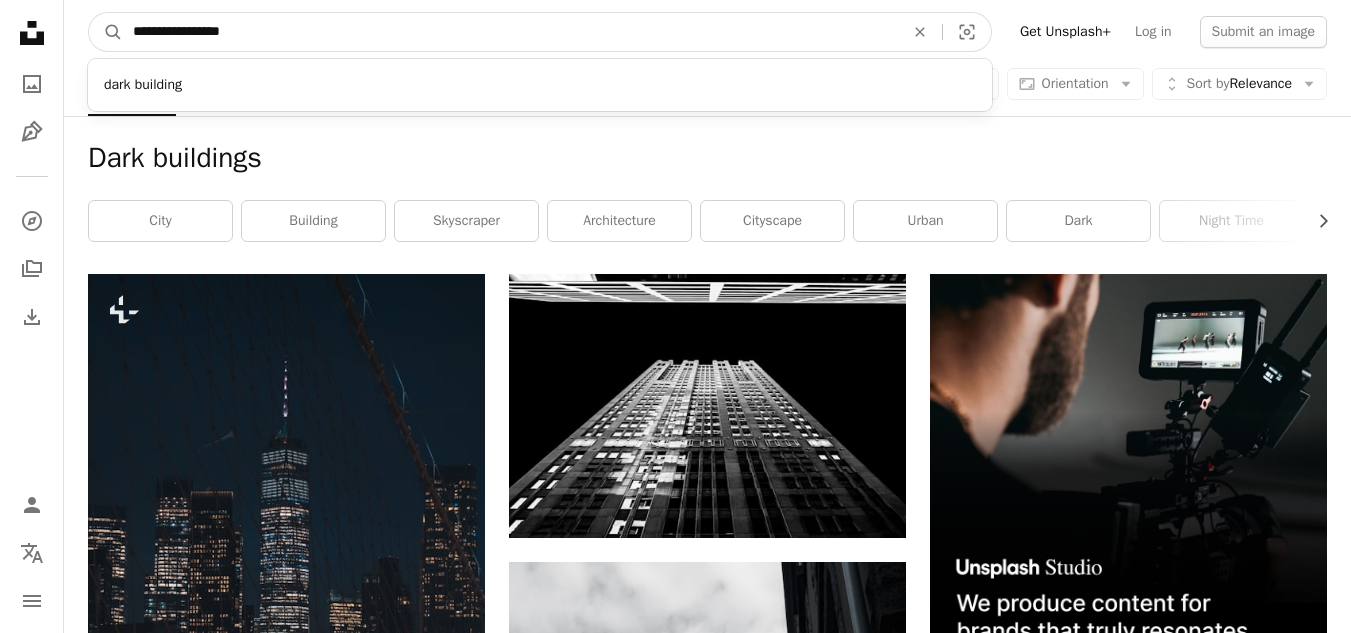 type on "**********" 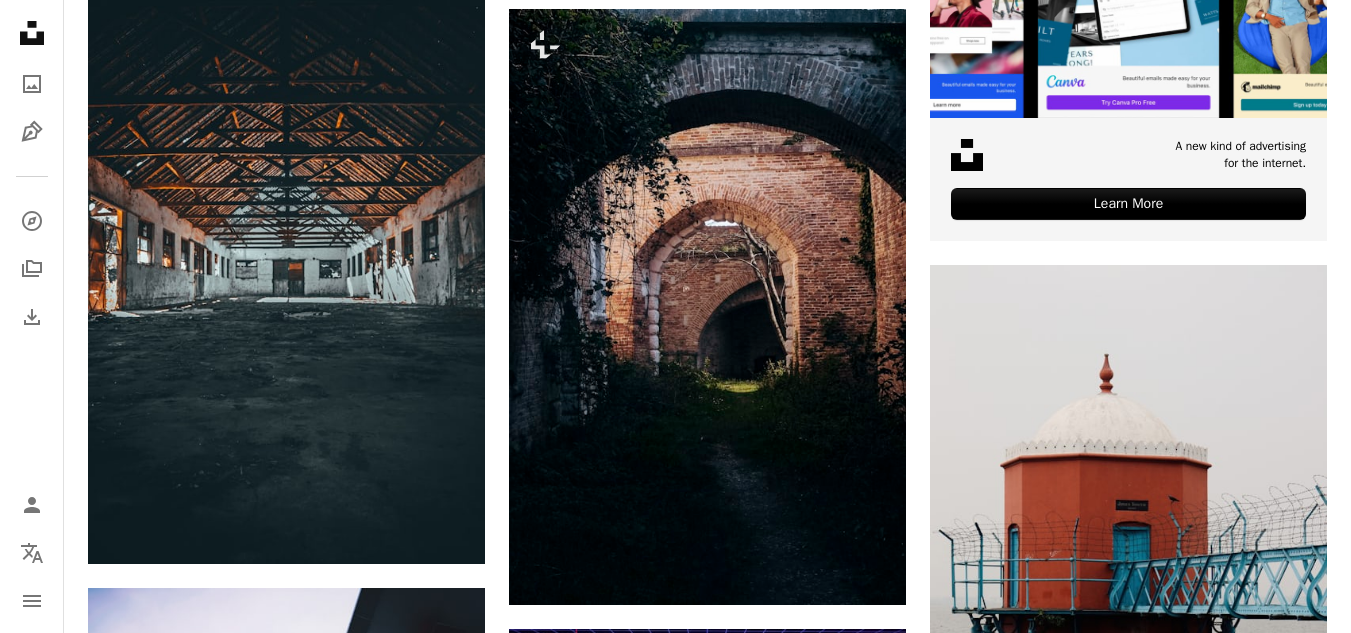 scroll, scrollTop: 0, scrollLeft: 0, axis: both 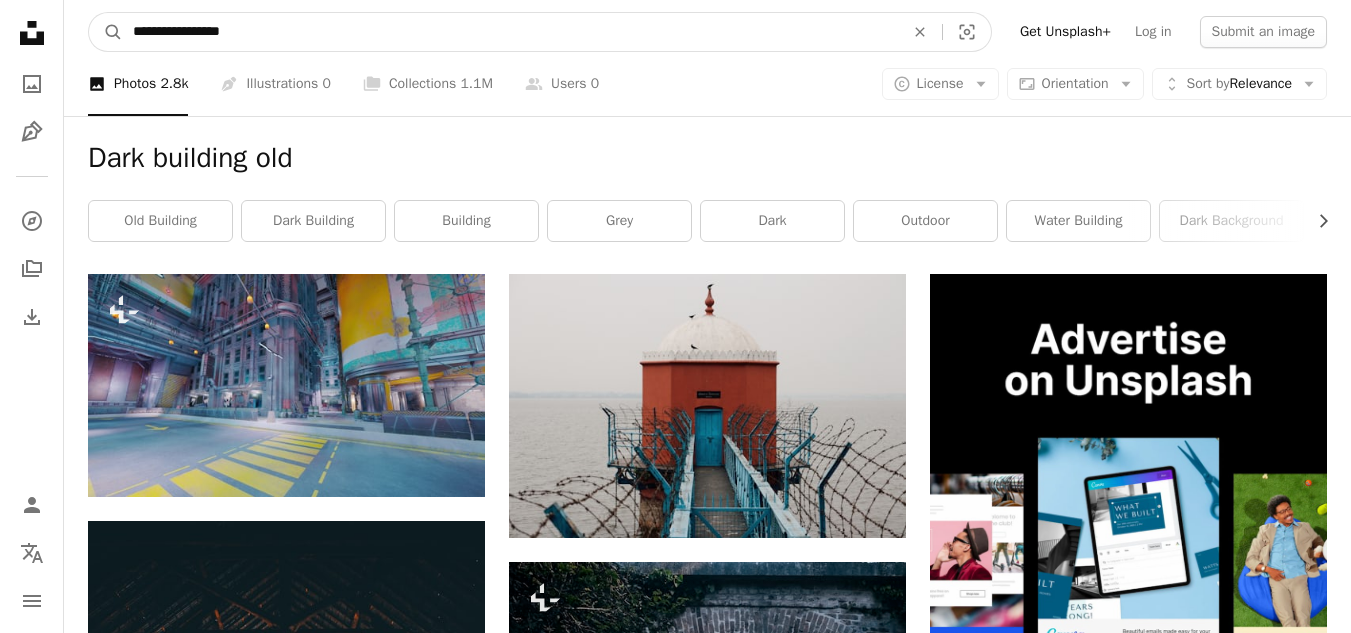 click on "**********" at bounding box center (510, 32) 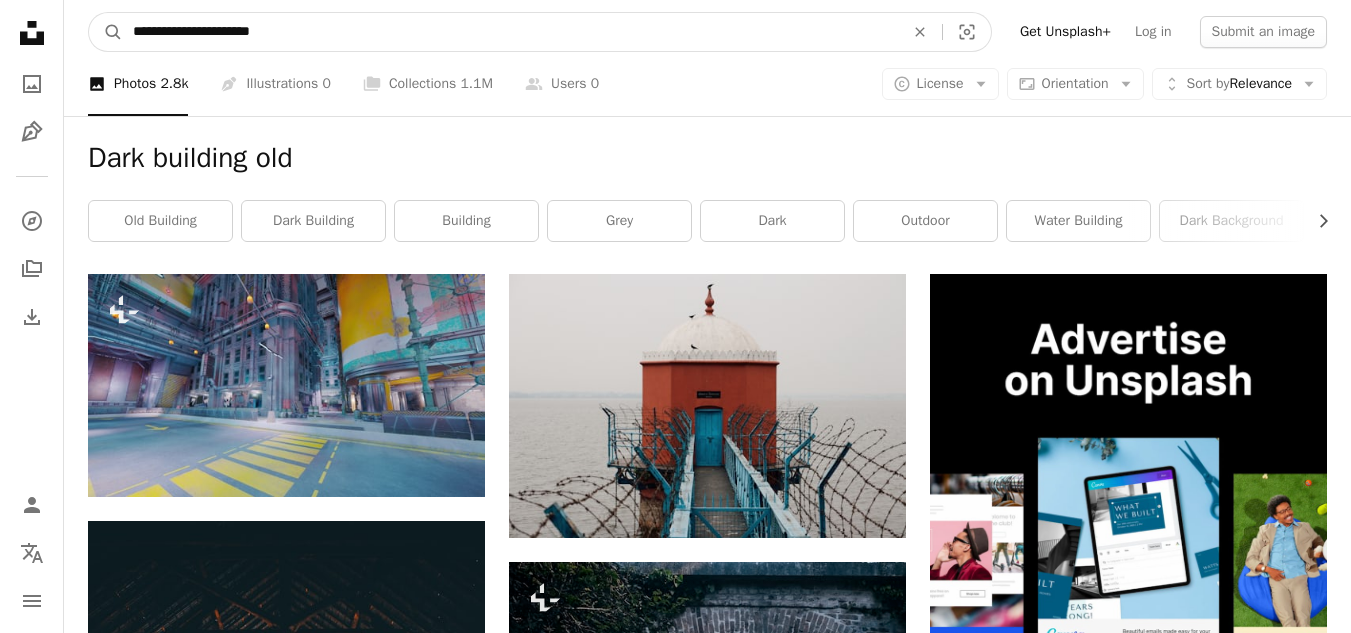 type on "**********" 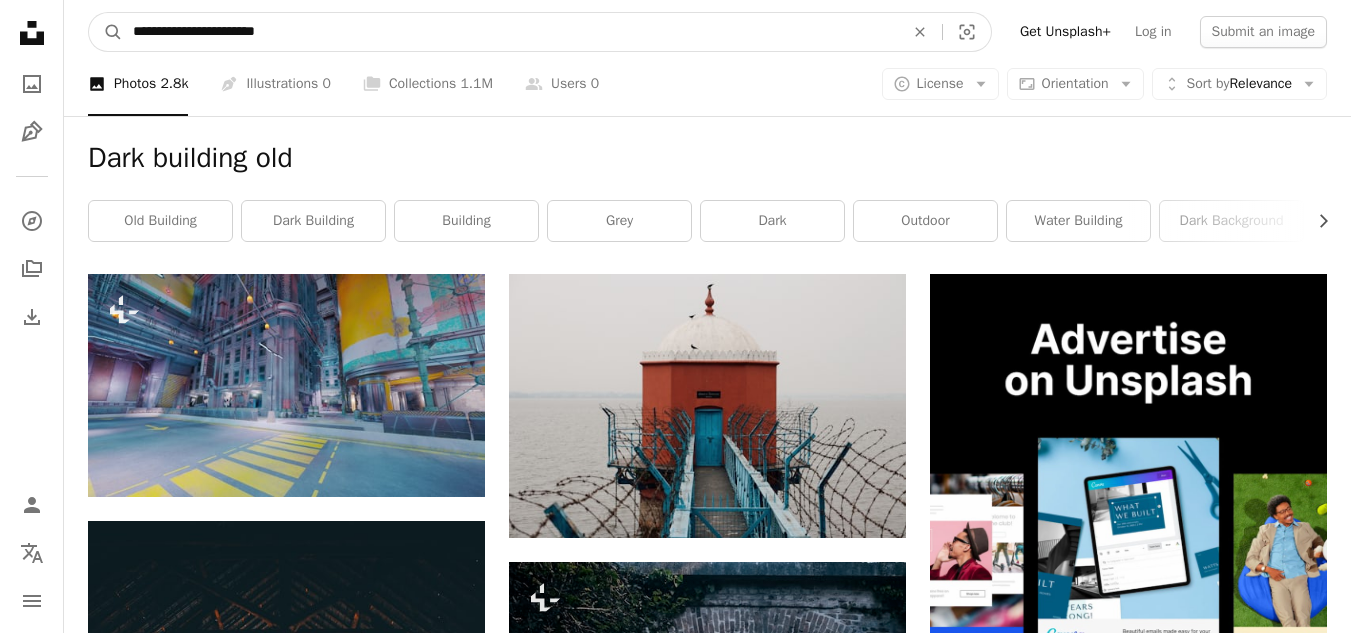 click on "A magnifying glass" at bounding box center (106, 32) 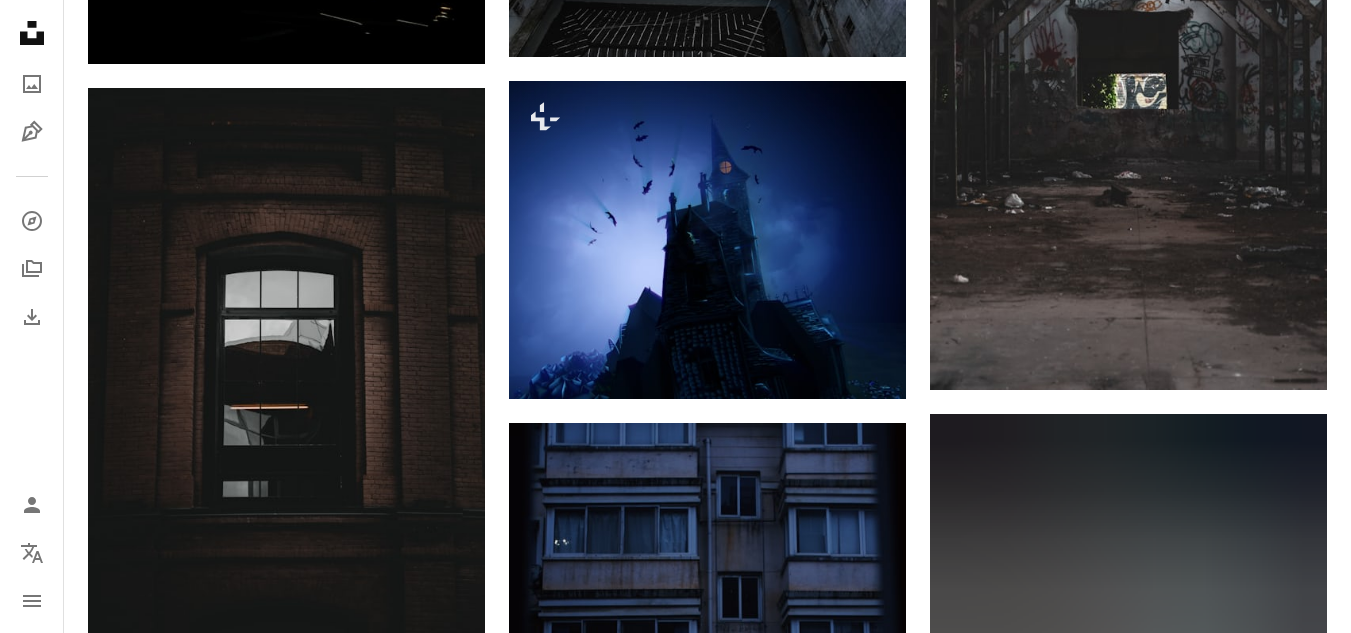 scroll, scrollTop: 1944, scrollLeft: 0, axis: vertical 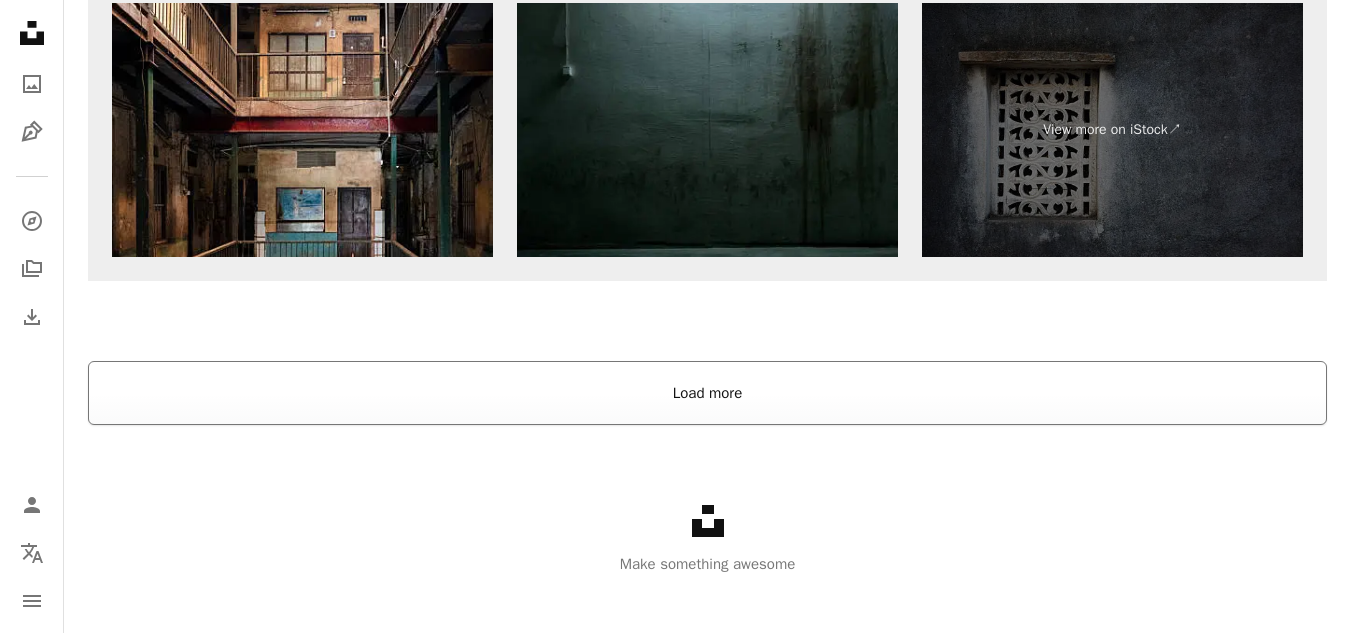 click on "Load more" at bounding box center (707, 393) 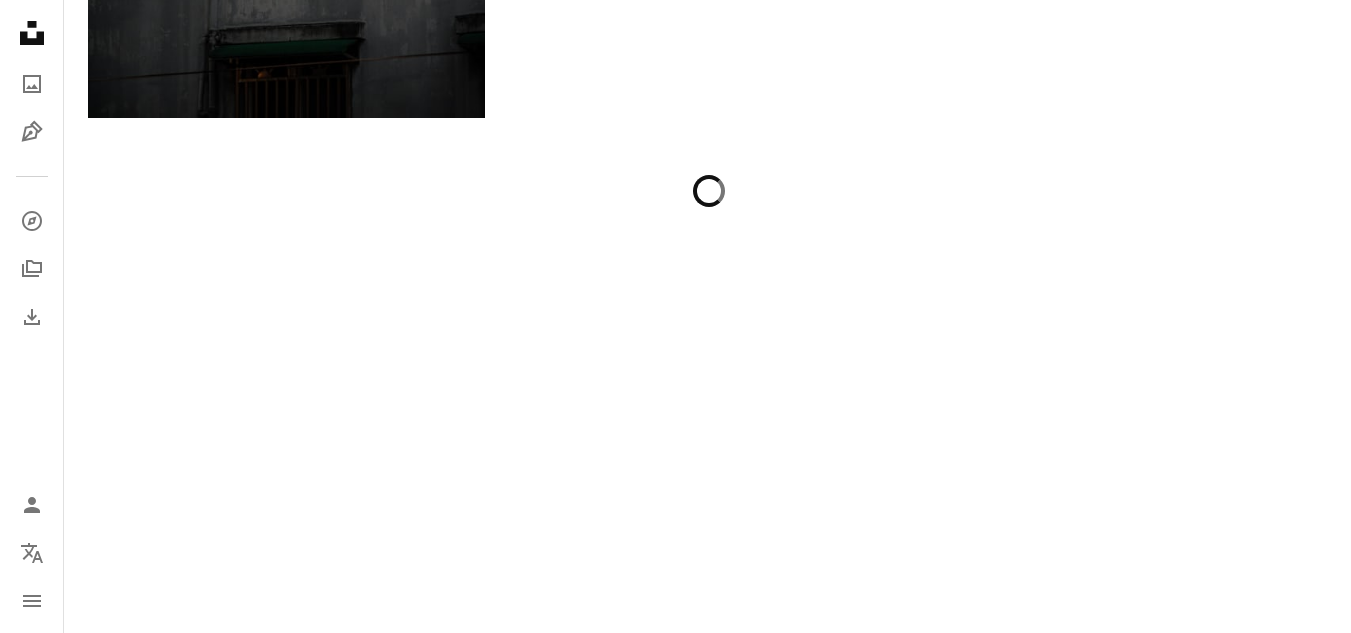 scroll, scrollTop: 6653, scrollLeft: 0, axis: vertical 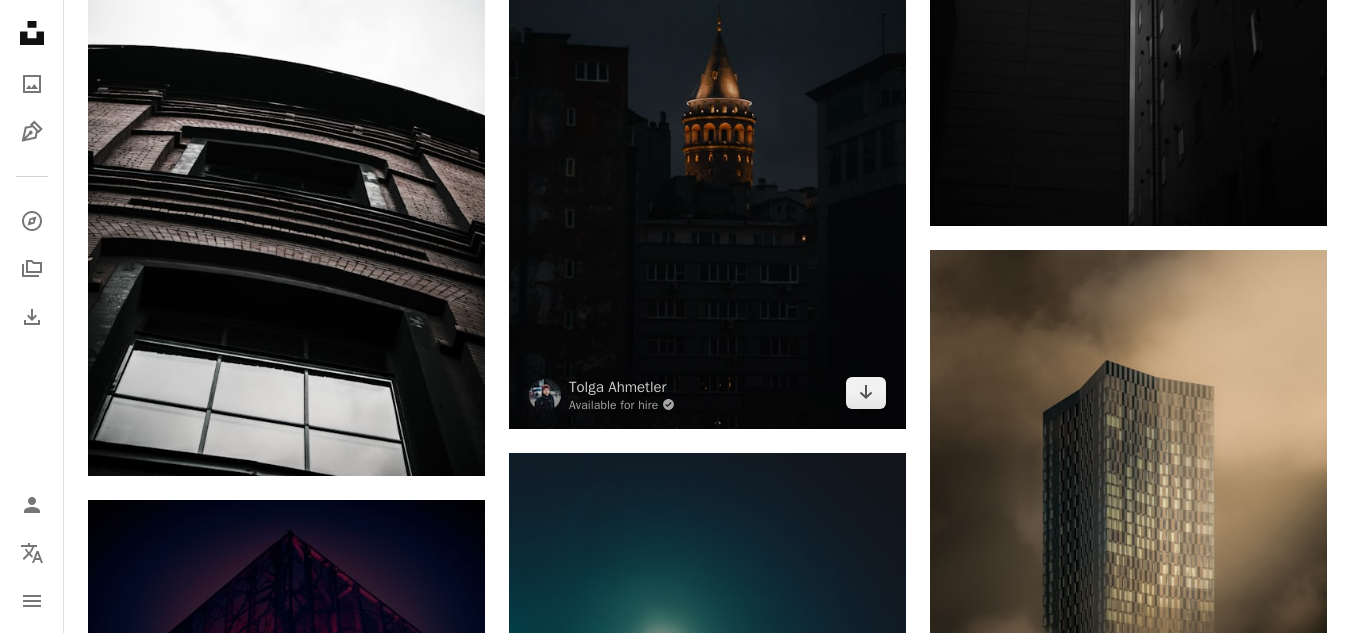 click at bounding box center (707, 131) 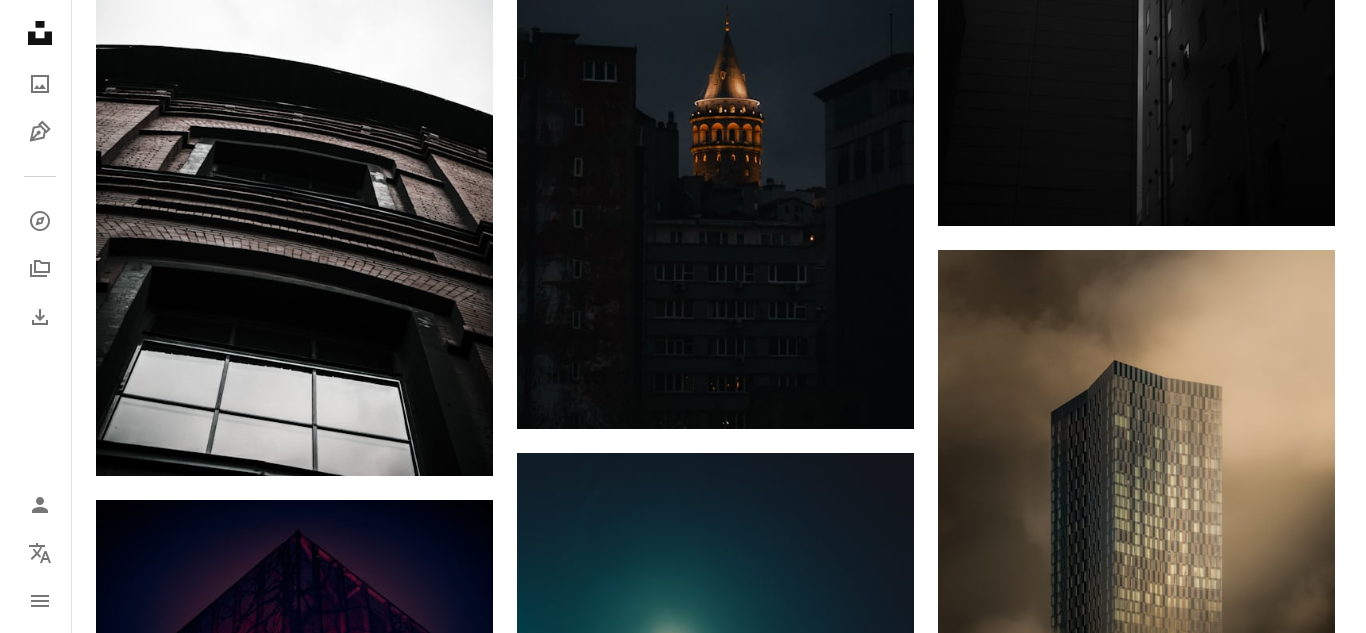 scroll, scrollTop: 11498, scrollLeft: 0, axis: vertical 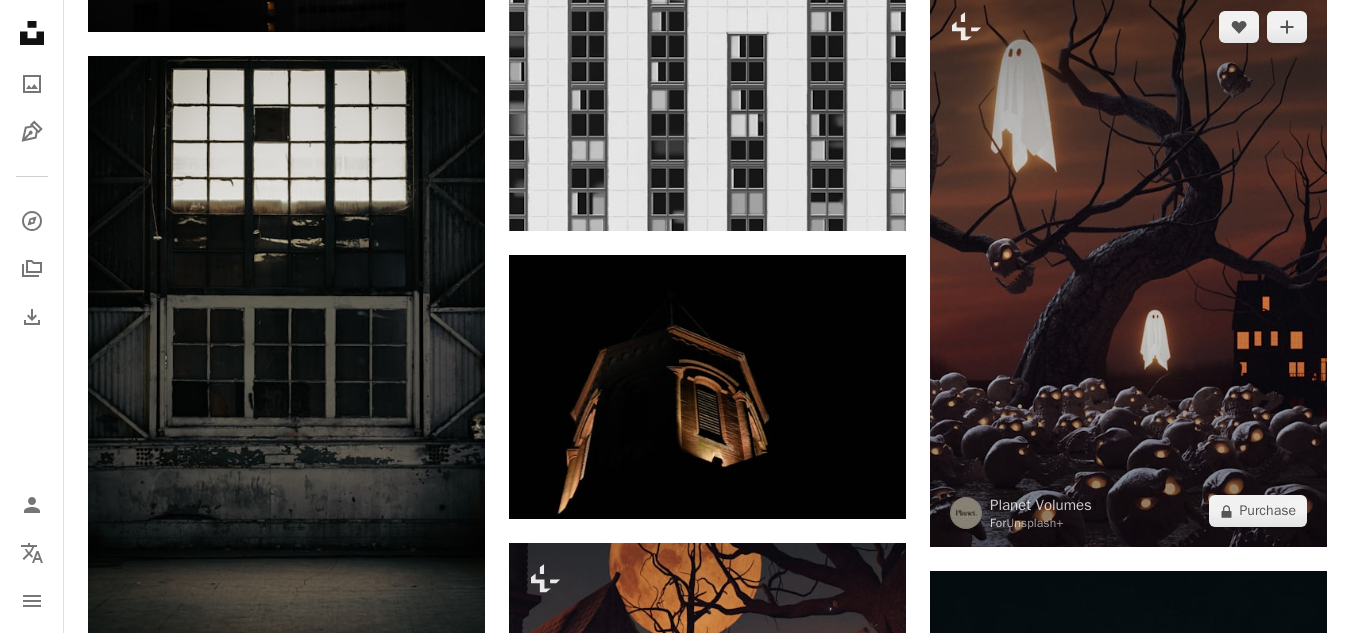 click at bounding box center (1128, 269) 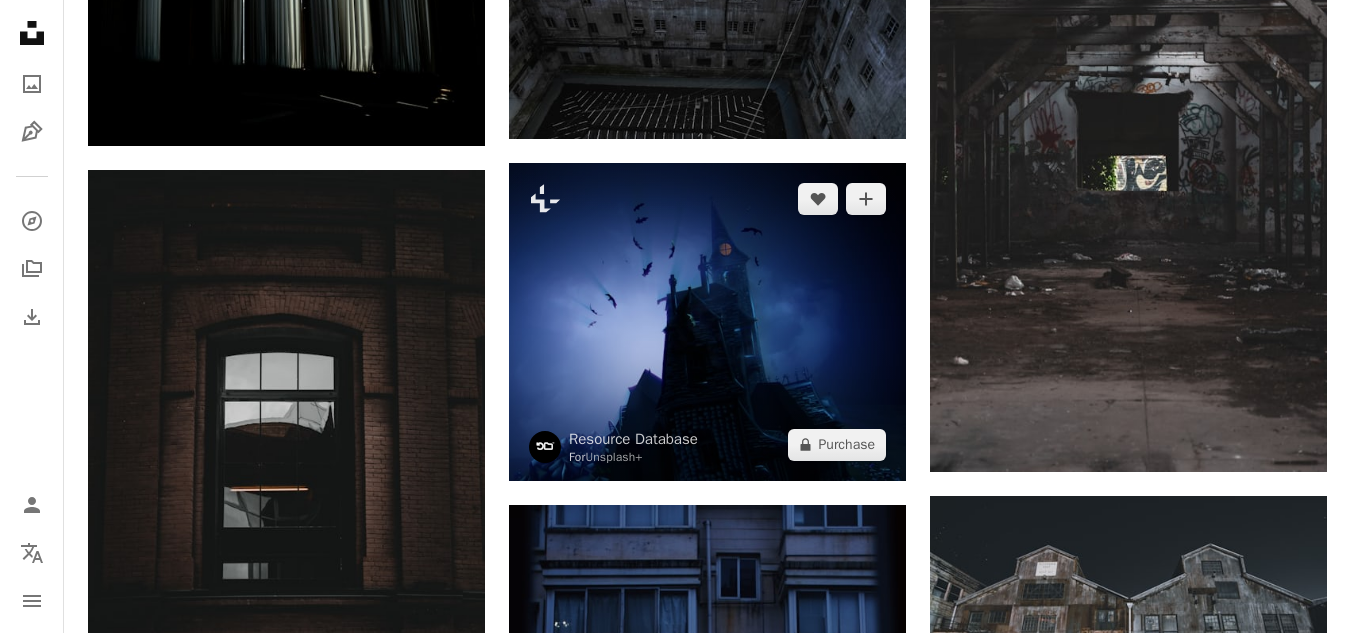 scroll, scrollTop: 1860, scrollLeft: 0, axis: vertical 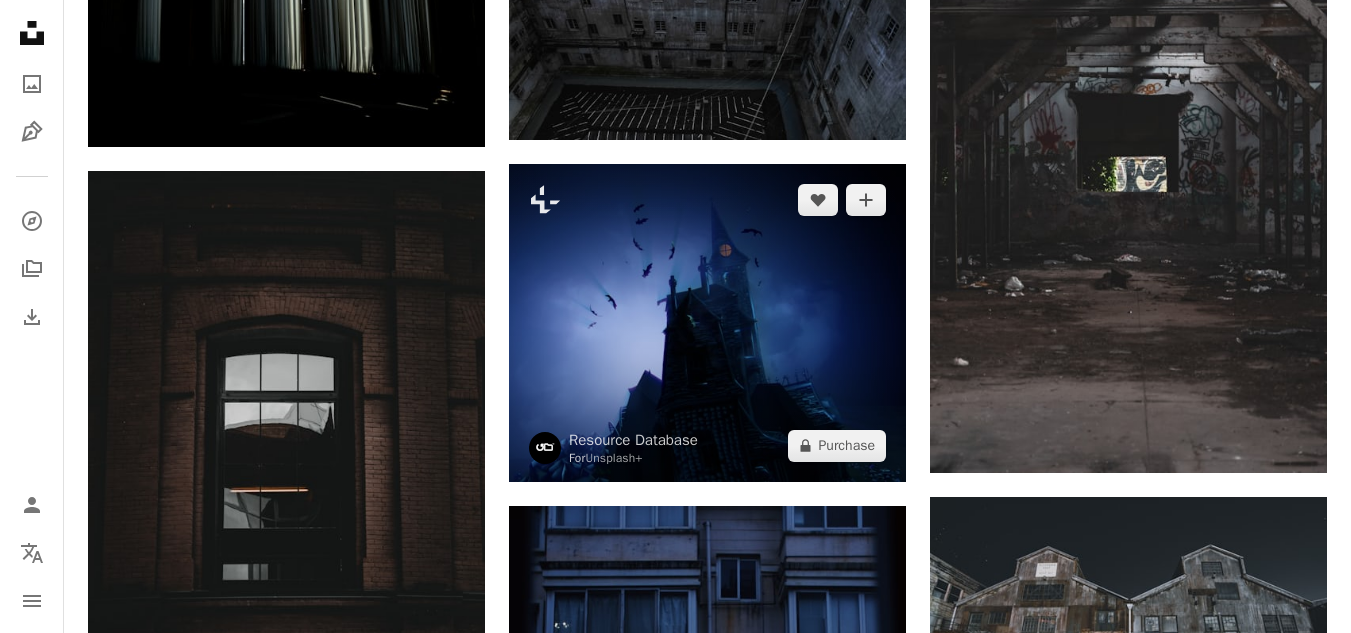 click at bounding box center [707, 323] 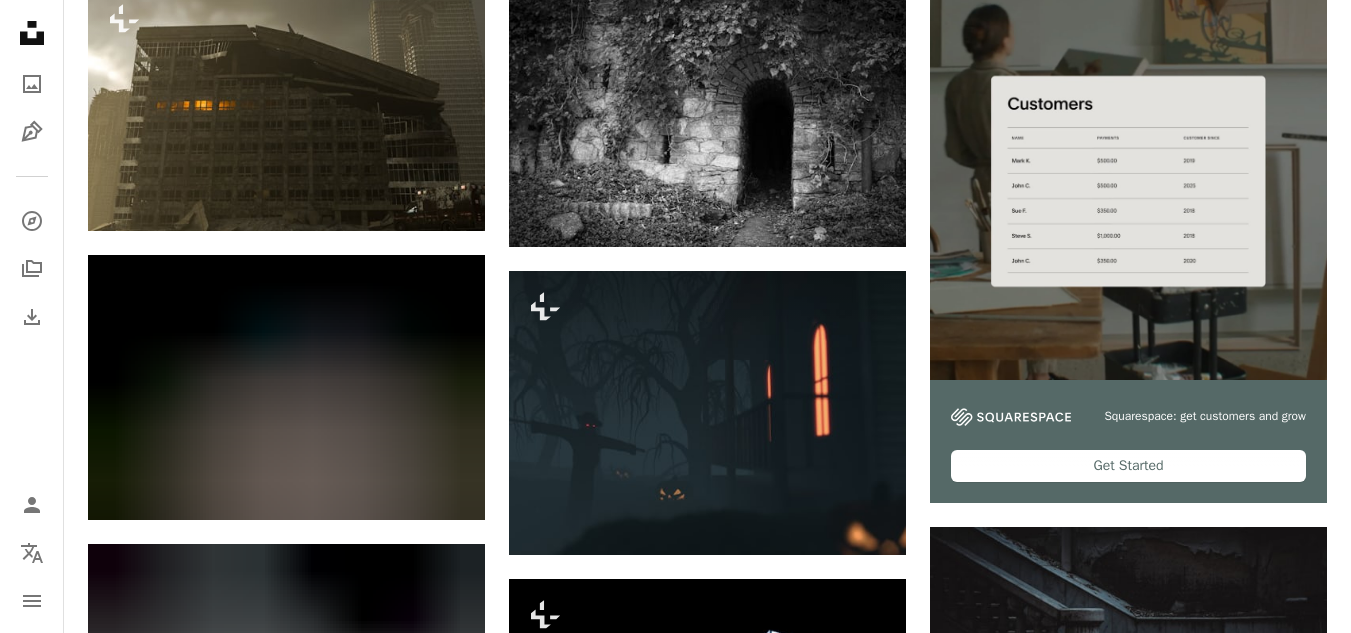 scroll, scrollTop: 0, scrollLeft: 0, axis: both 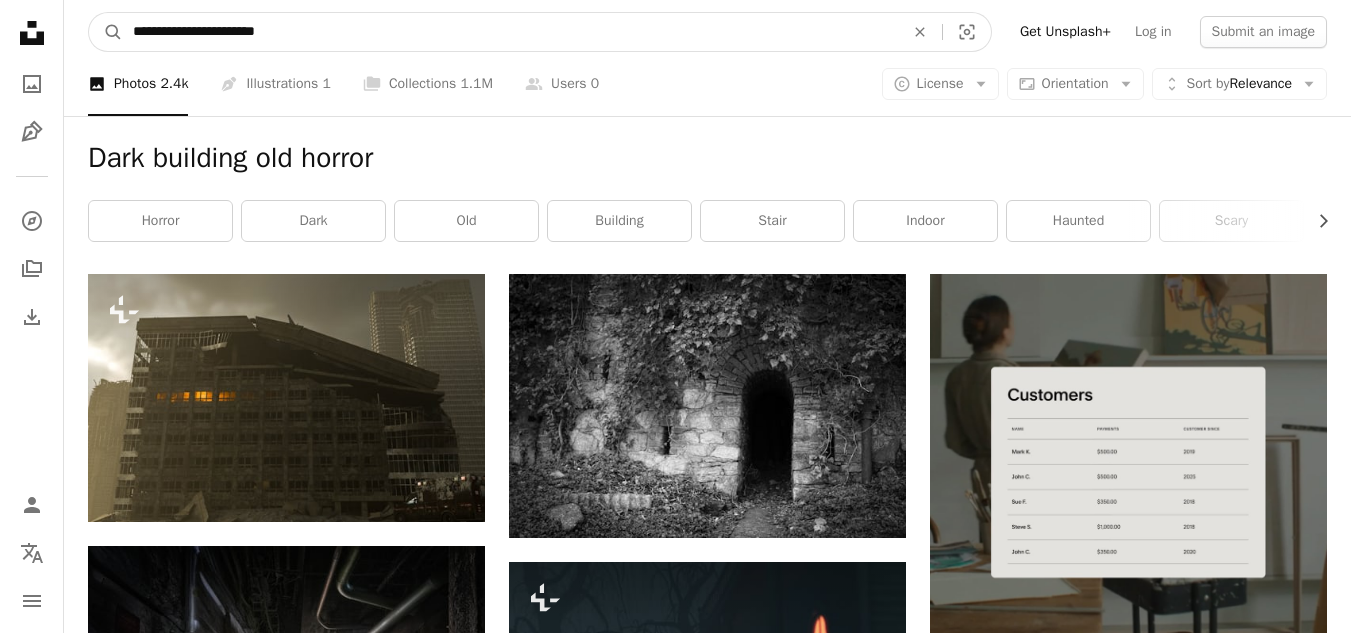 click on "**********" at bounding box center (510, 32) 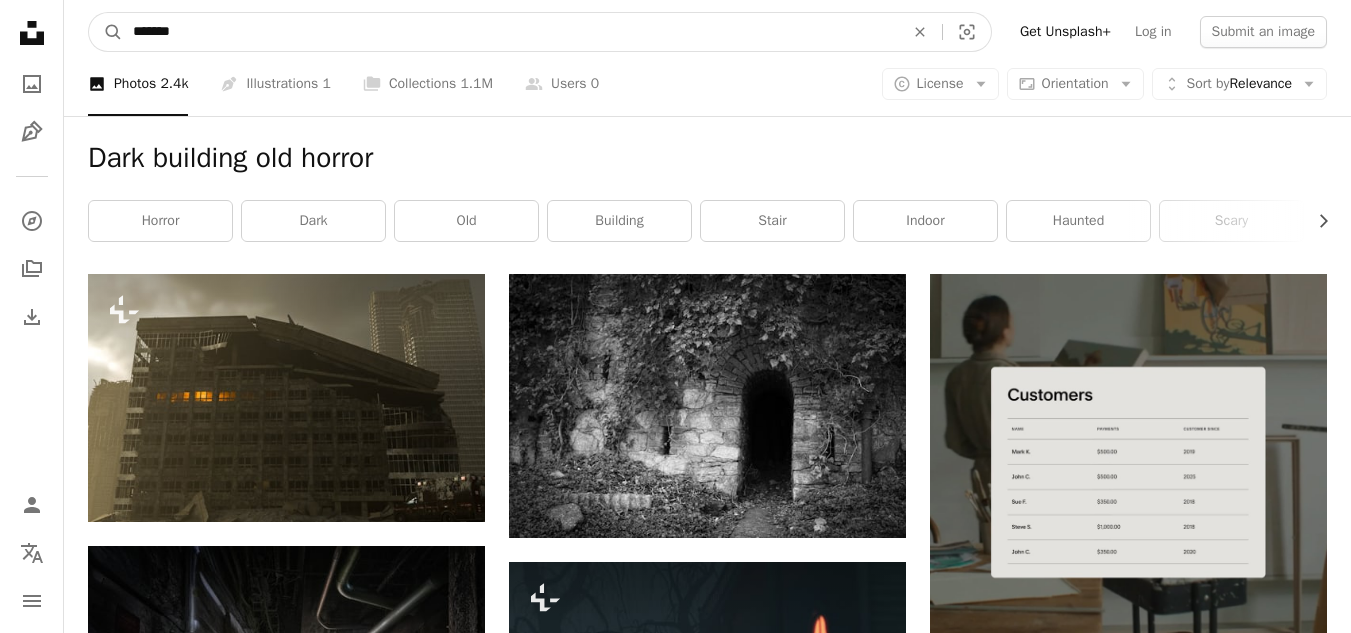 click on "******" at bounding box center (510, 32) 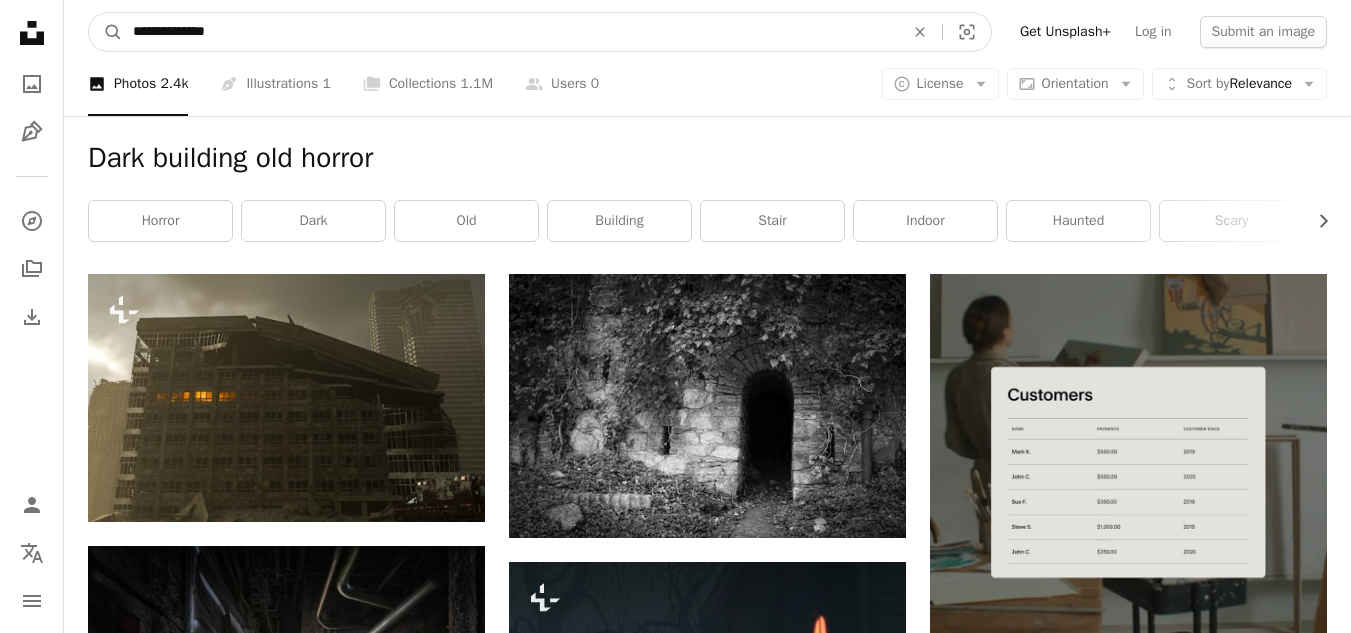 type on "**********" 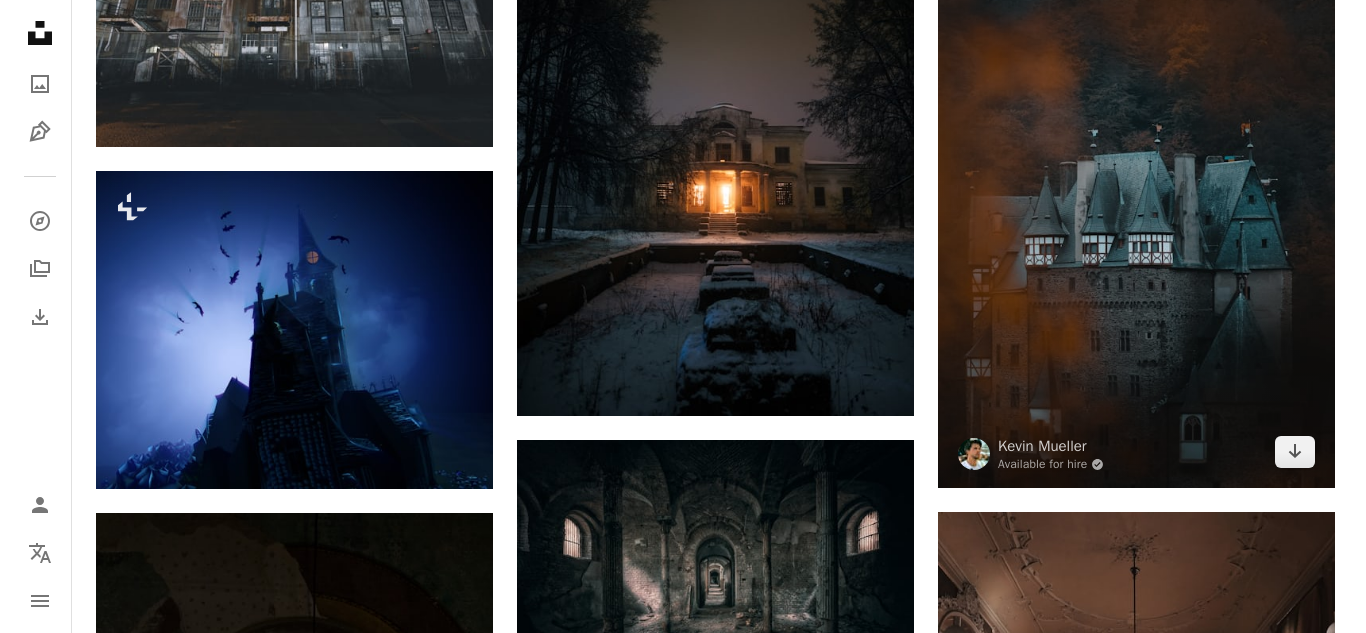 scroll, scrollTop: 1501, scrollLeft: 0, axis: vertical 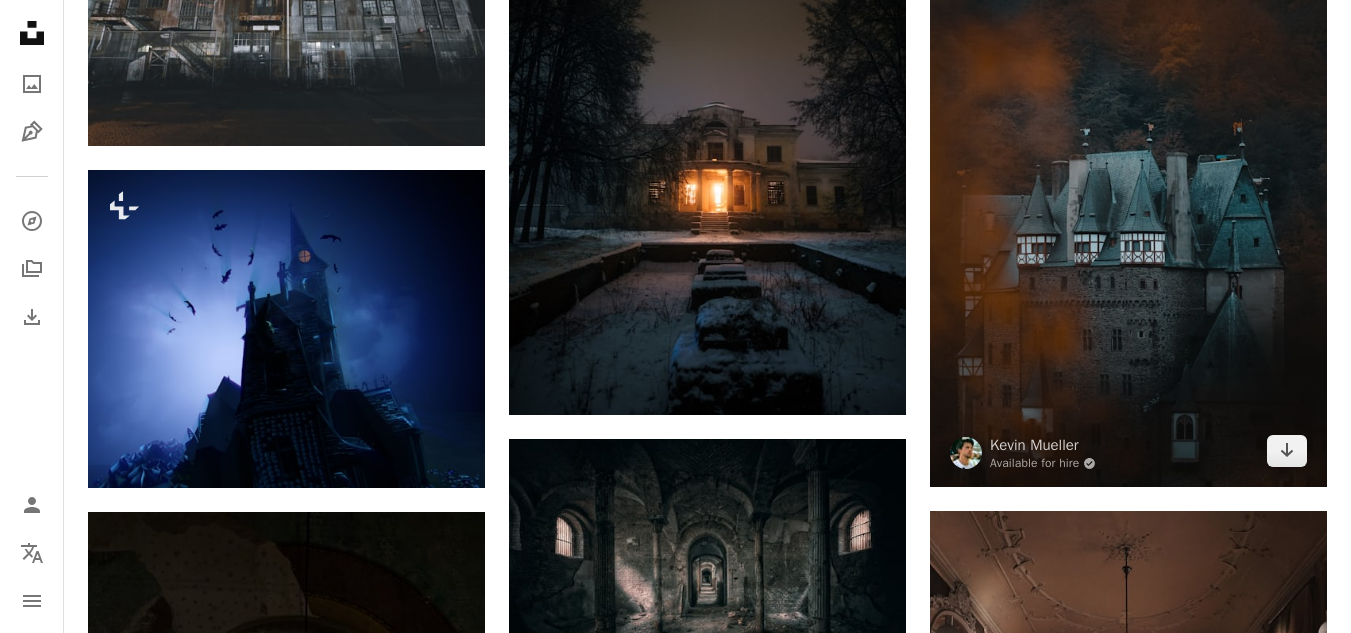 click at bounding box center (1128, 190) 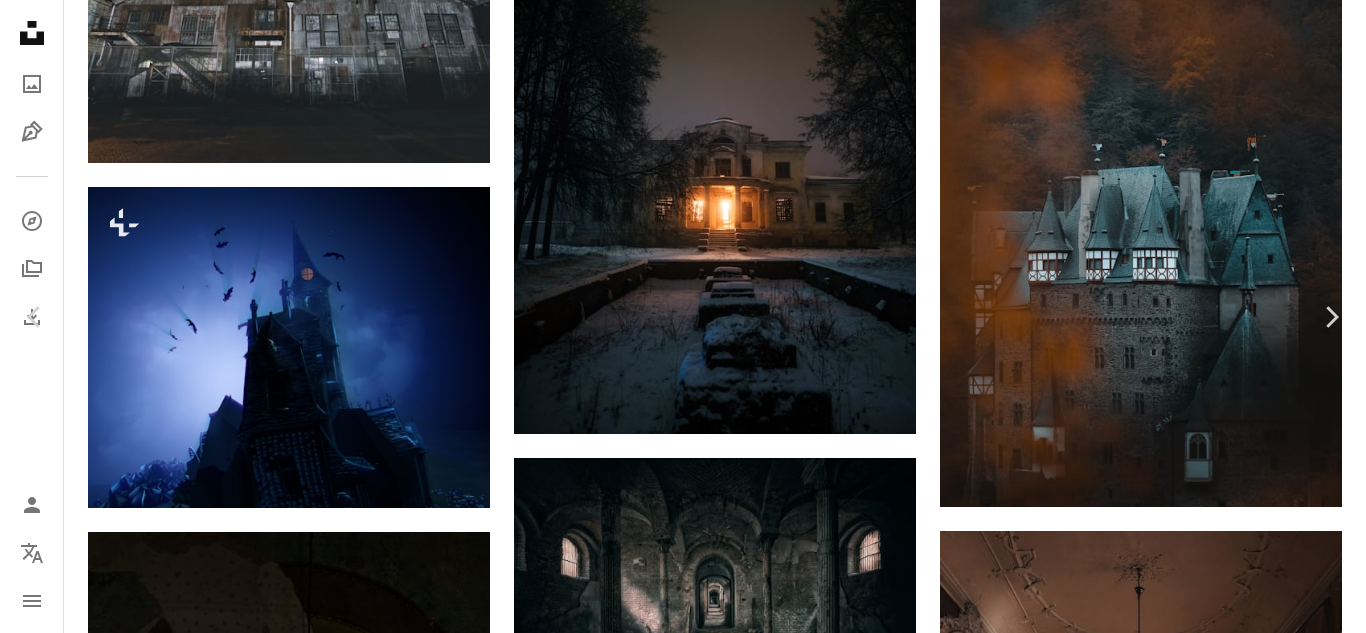 click 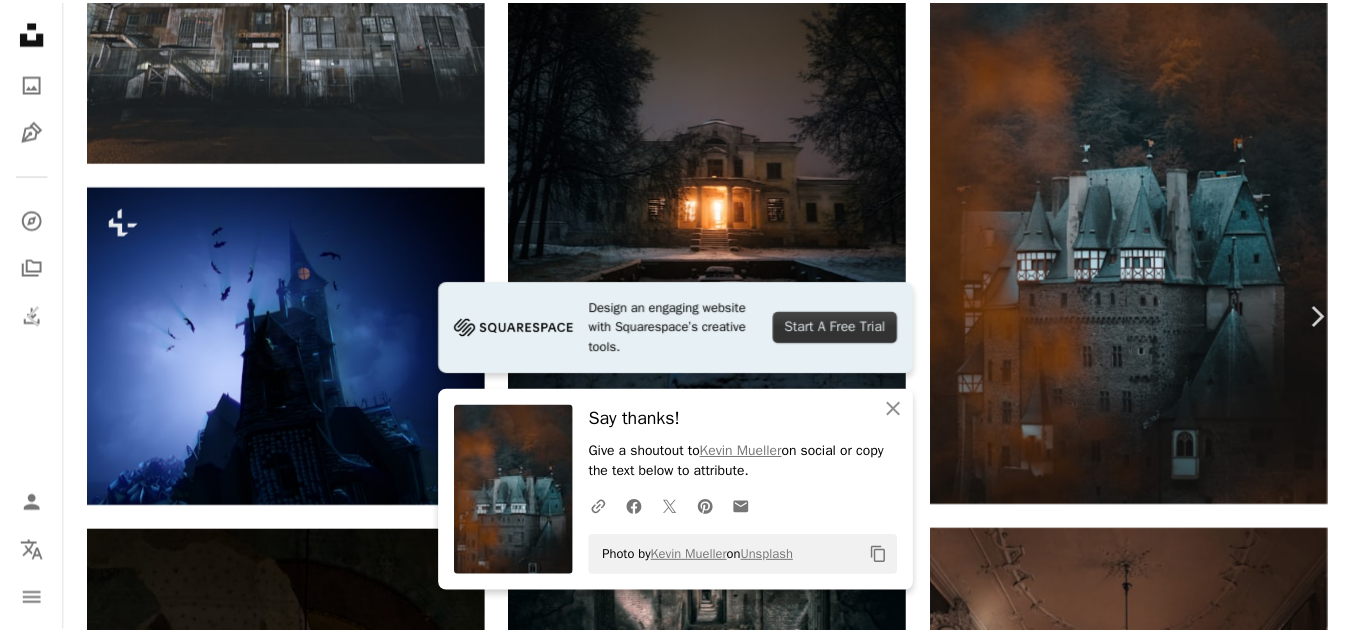 scroll, scrollTop: 0, scrollLeft: 0, axis: both 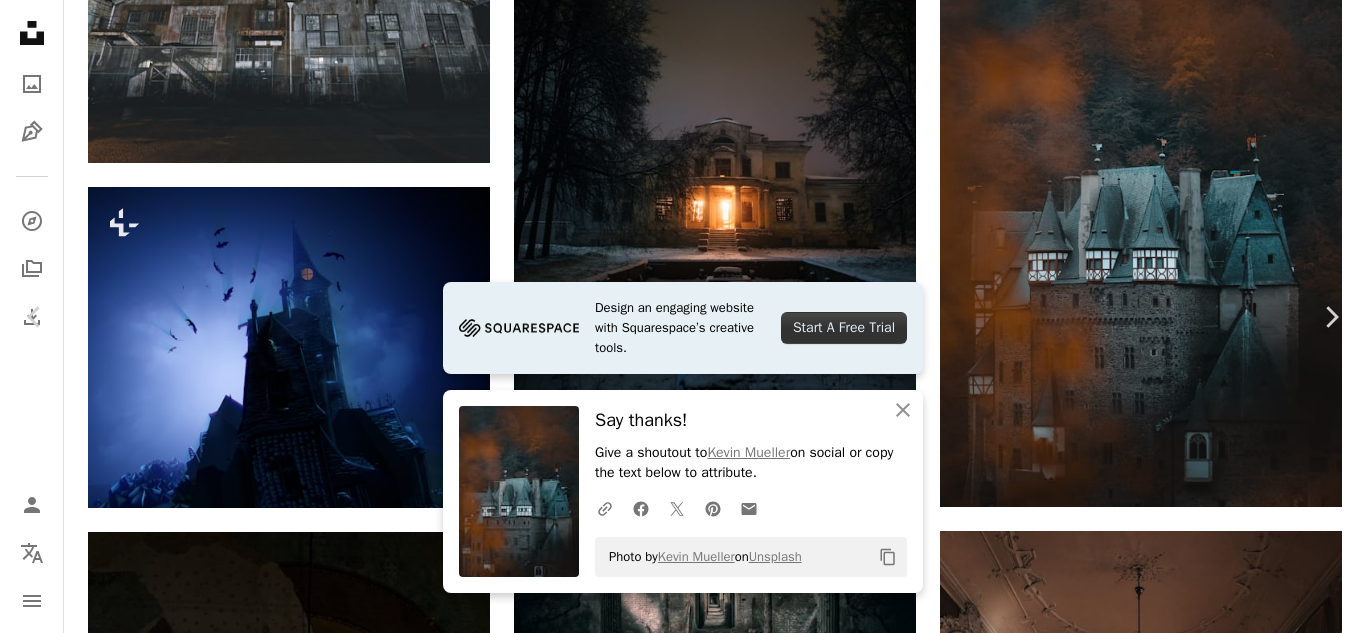 click on "An X shape" at bounding box center (20, 20) 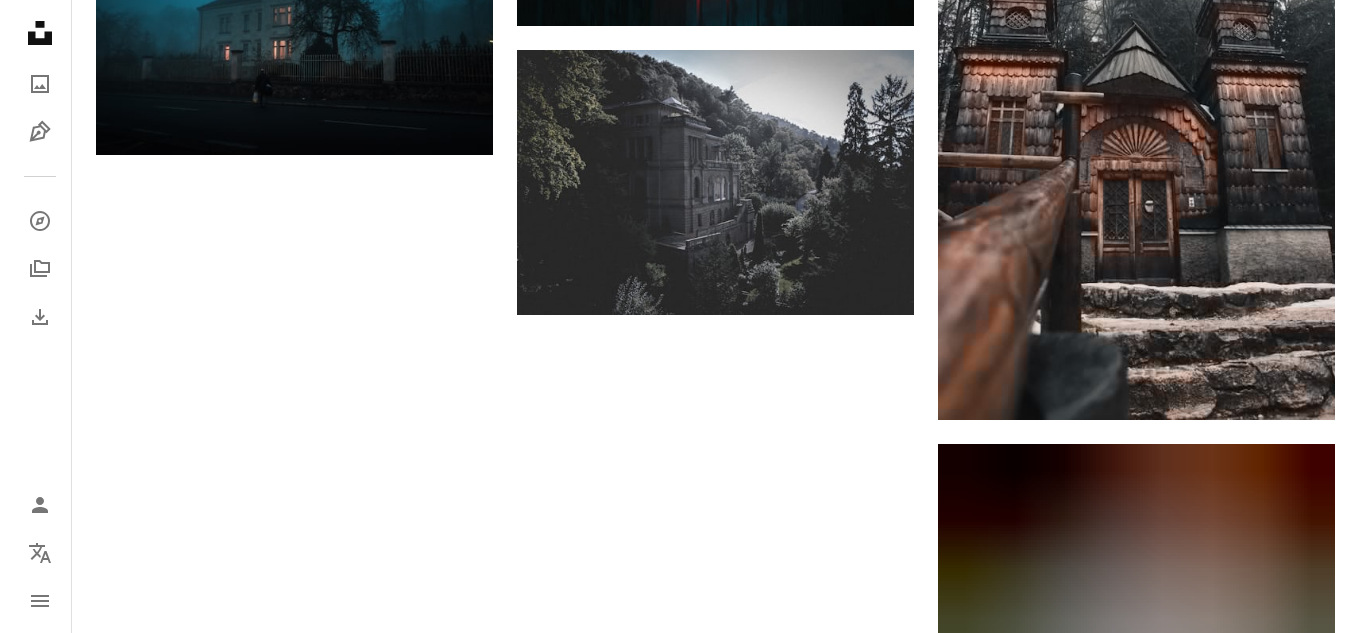 scroll, scrollTop: 2730, scrollLeft: 0, axis: vertical 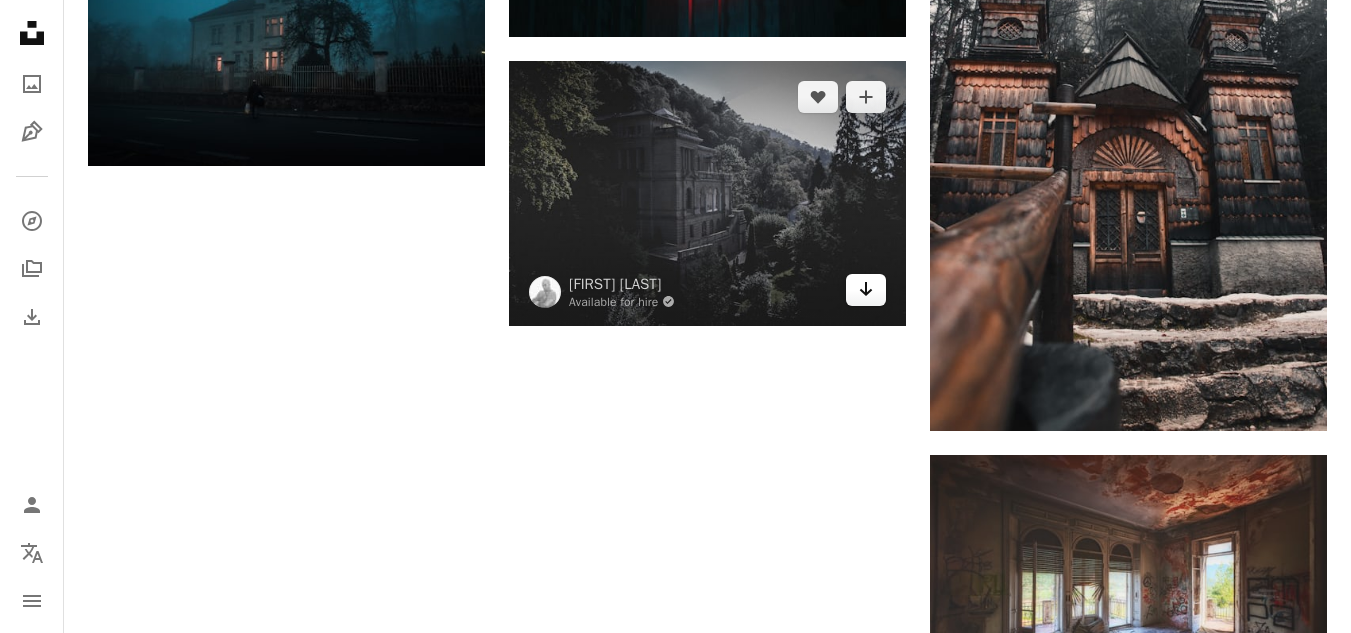 click on "Arrow pointing down" 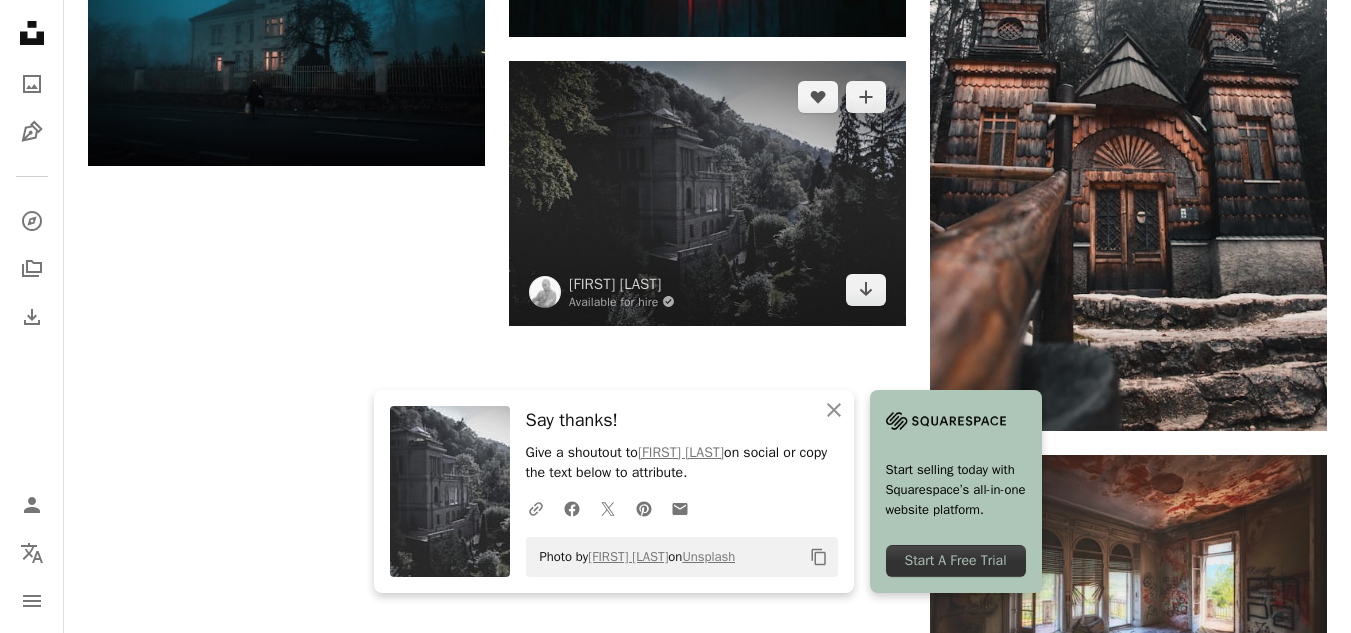 click at bounding box center [707, 193] 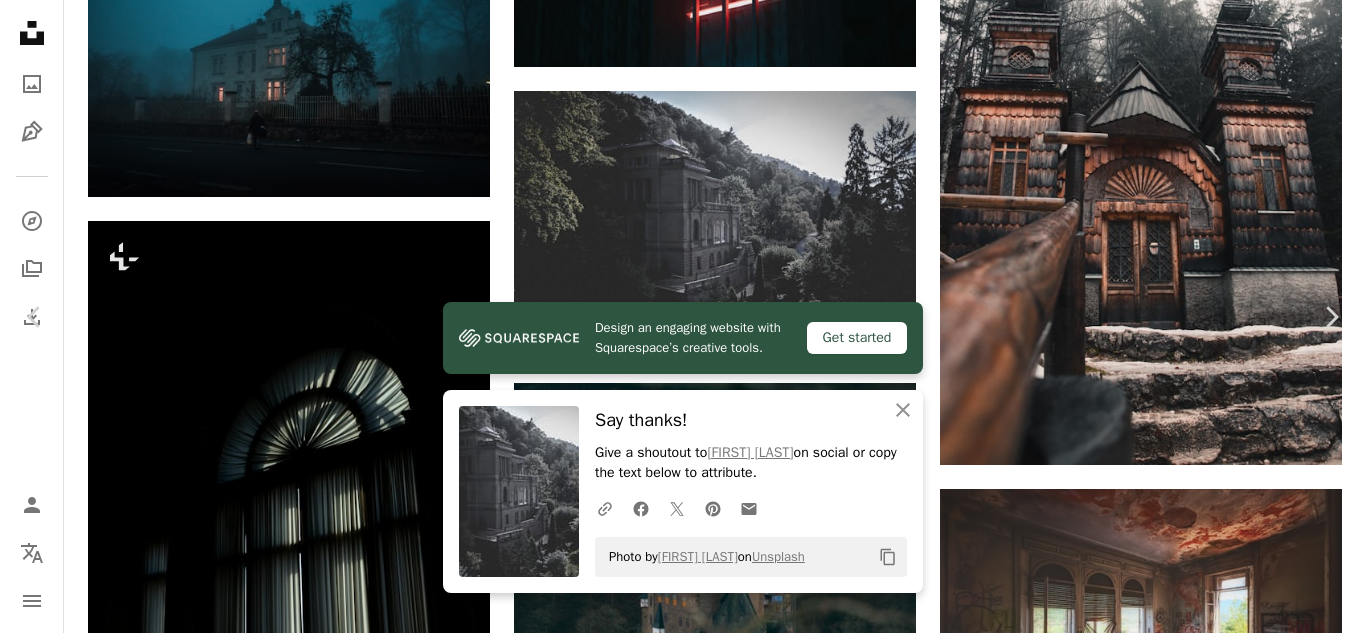 click at bounding box center (676, 5824) 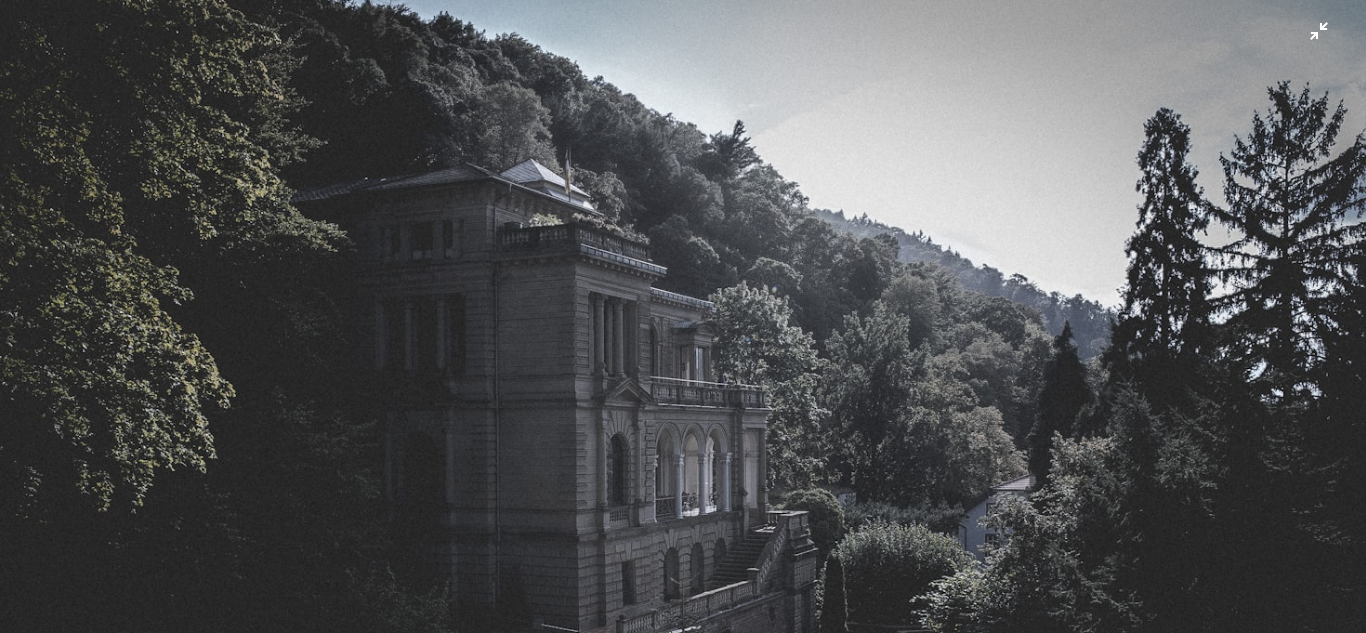 scroll, scrollTop: 129, scrollLeft: 0, axis: vertical 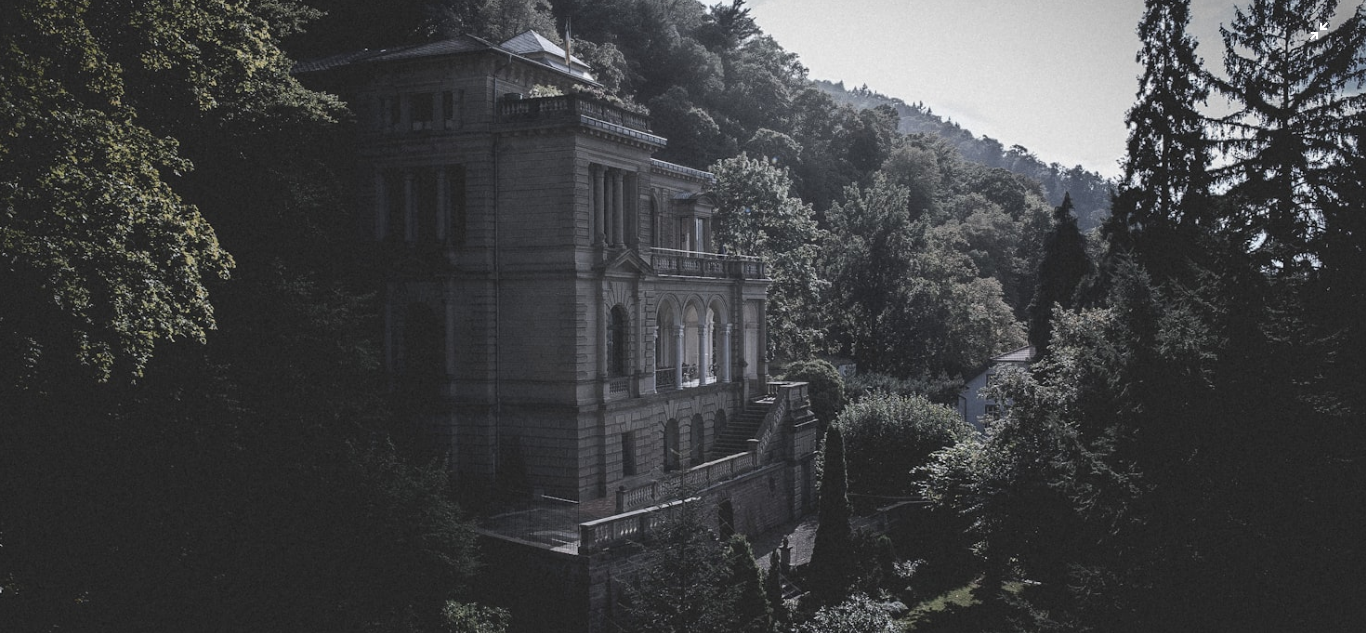 type 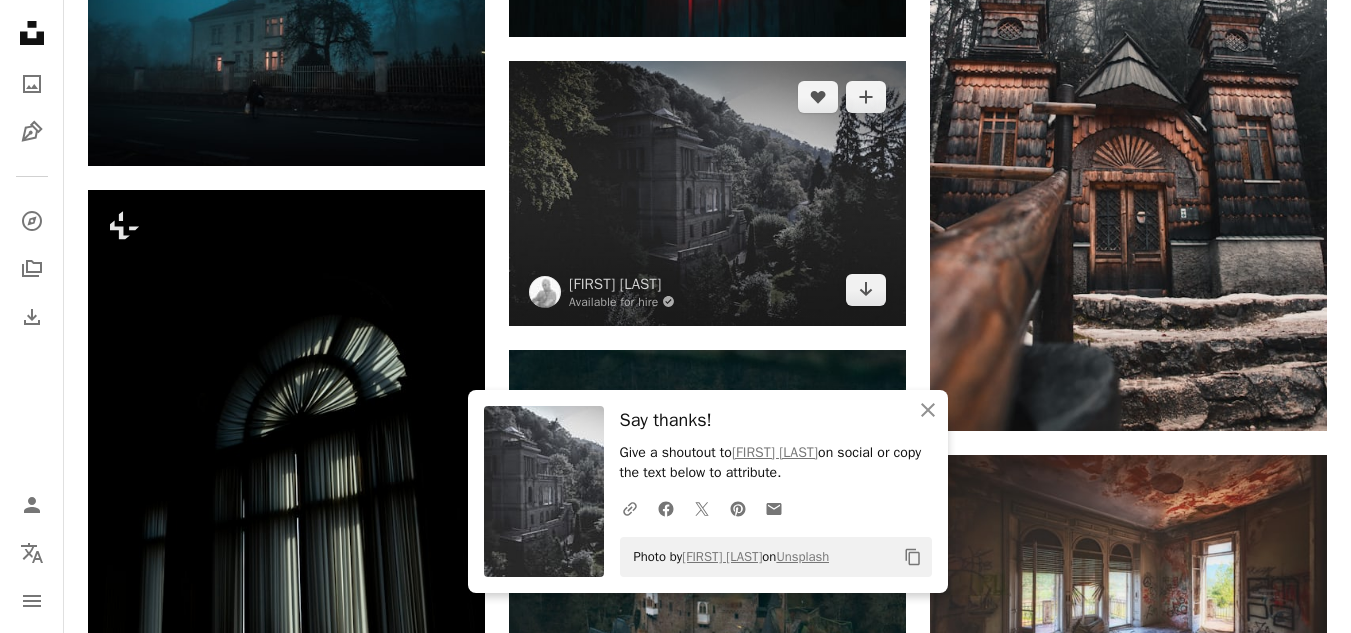 click at bounding box center [707, 193] 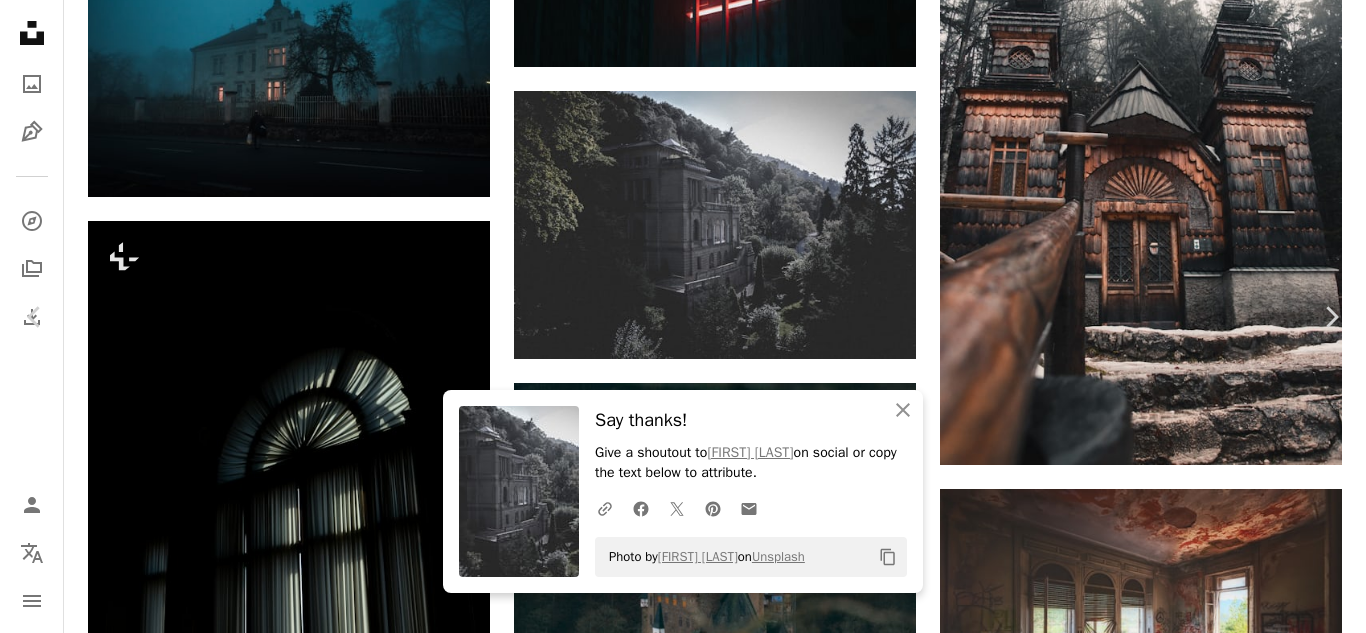 click on "Chevron down" 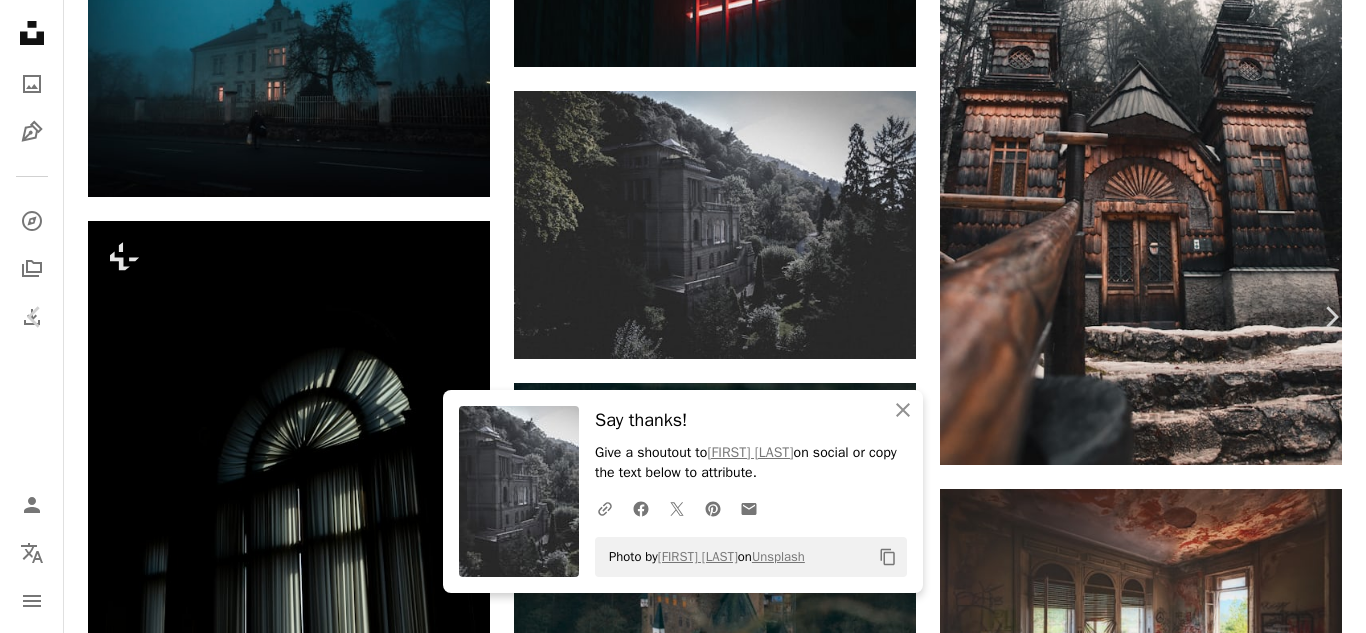 click on "Download free" at bounding box center (1167, 5493) 